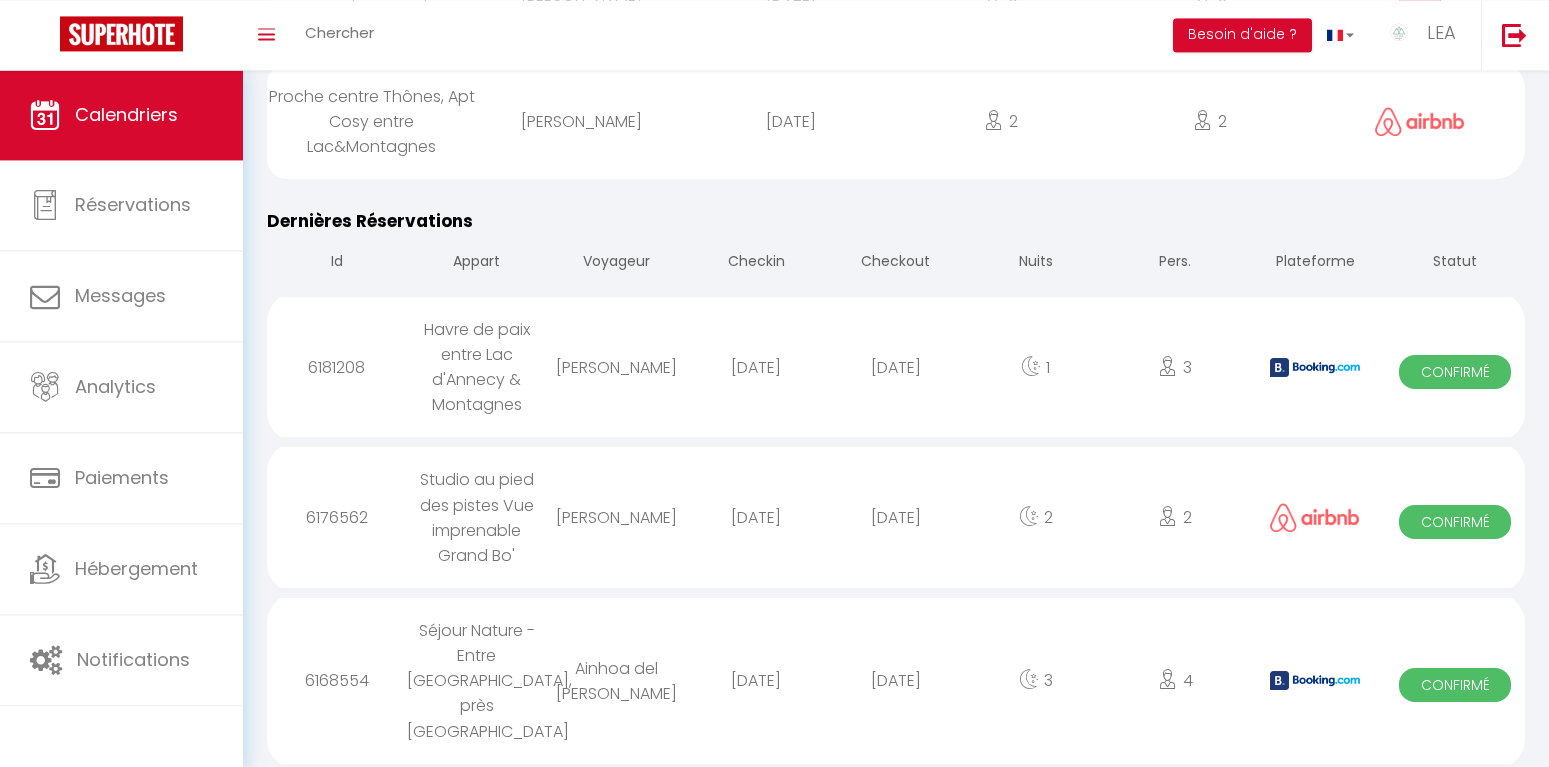 scroll, scrollTop: 2448, scrollLeft: 0, axis: vertical 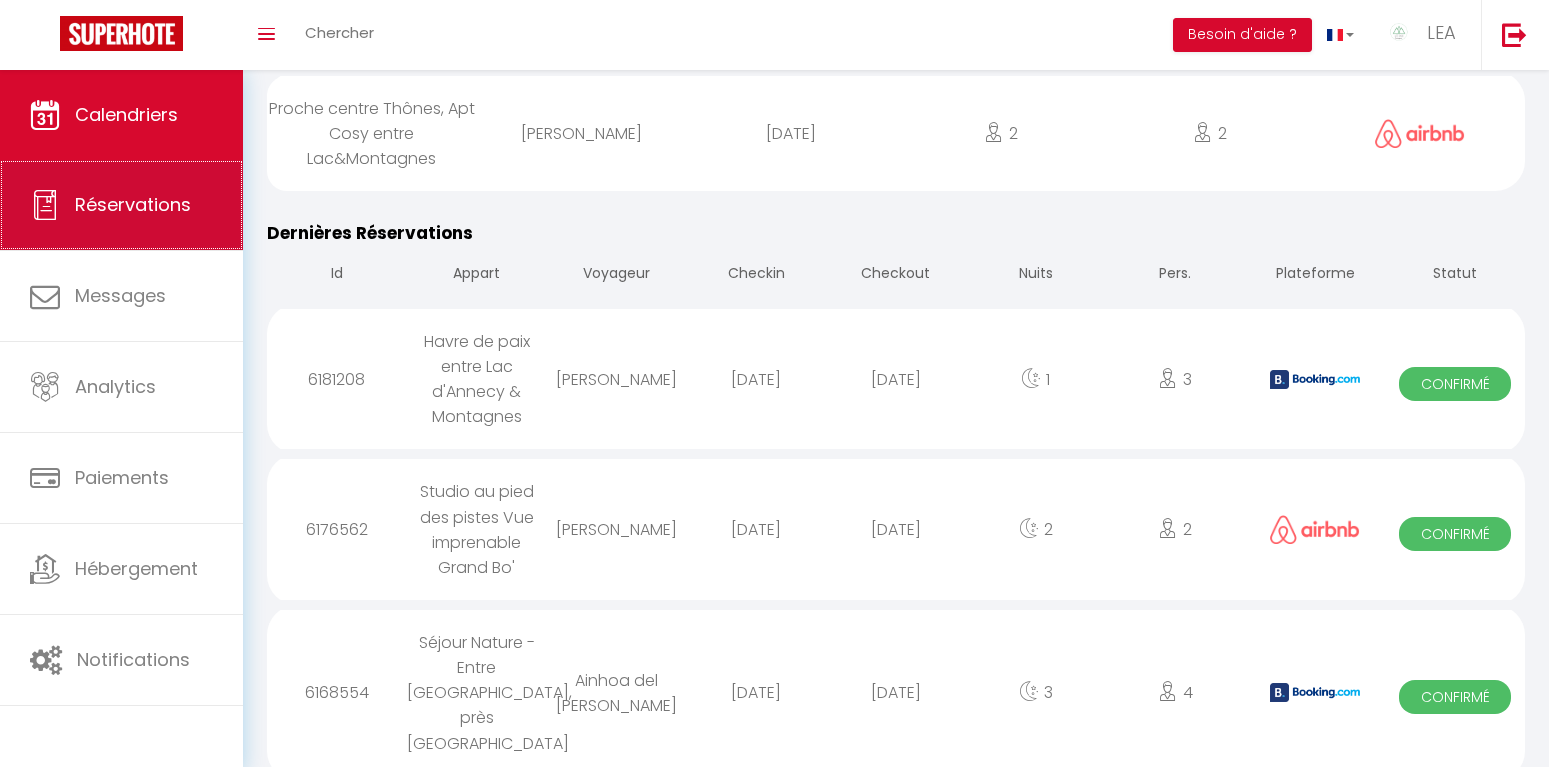 click on "Réservations" at bounding box center [133, 204] 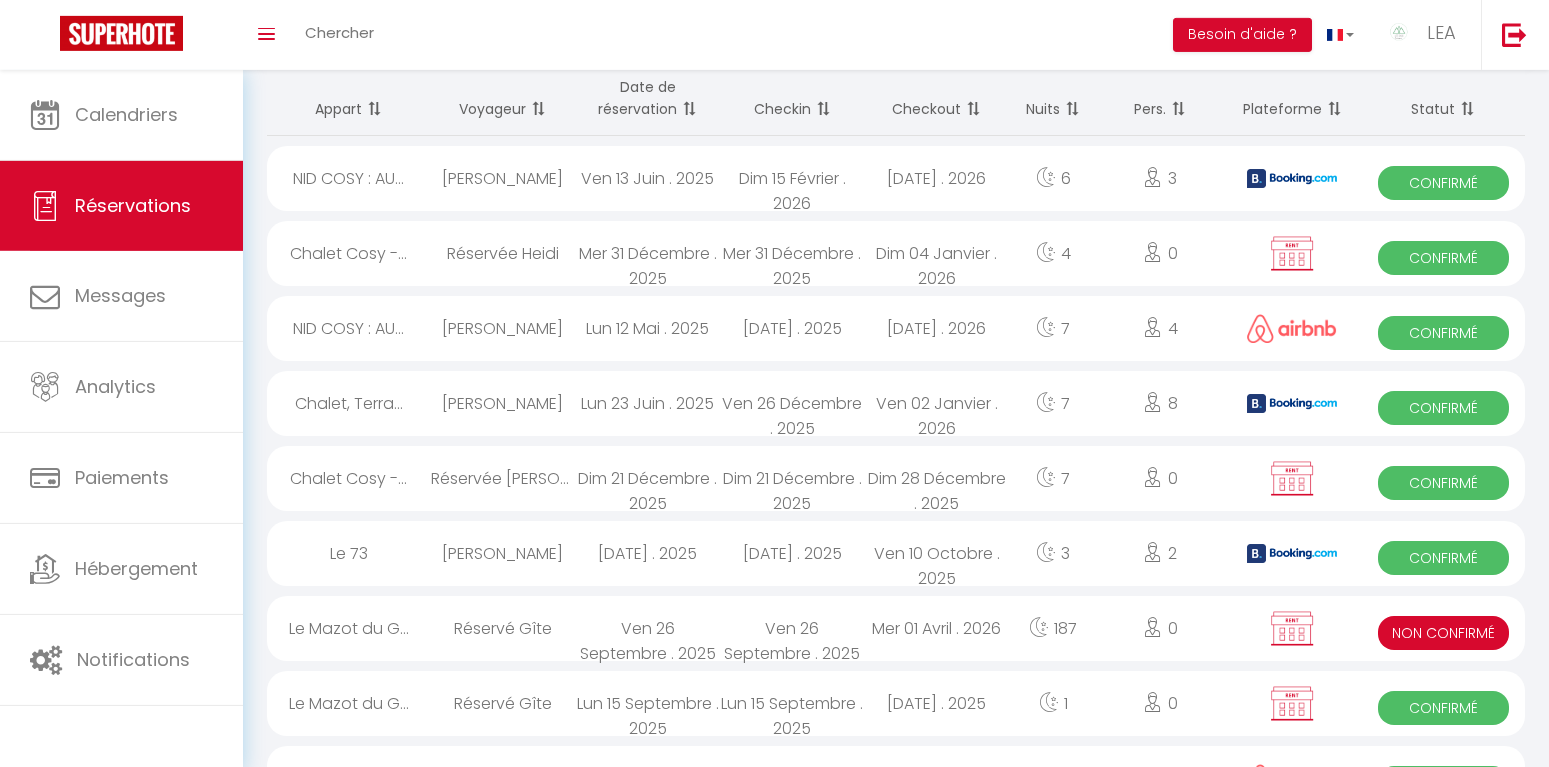 scroll, scrollTop: 114, scrollLeft: 0, axis: vertical 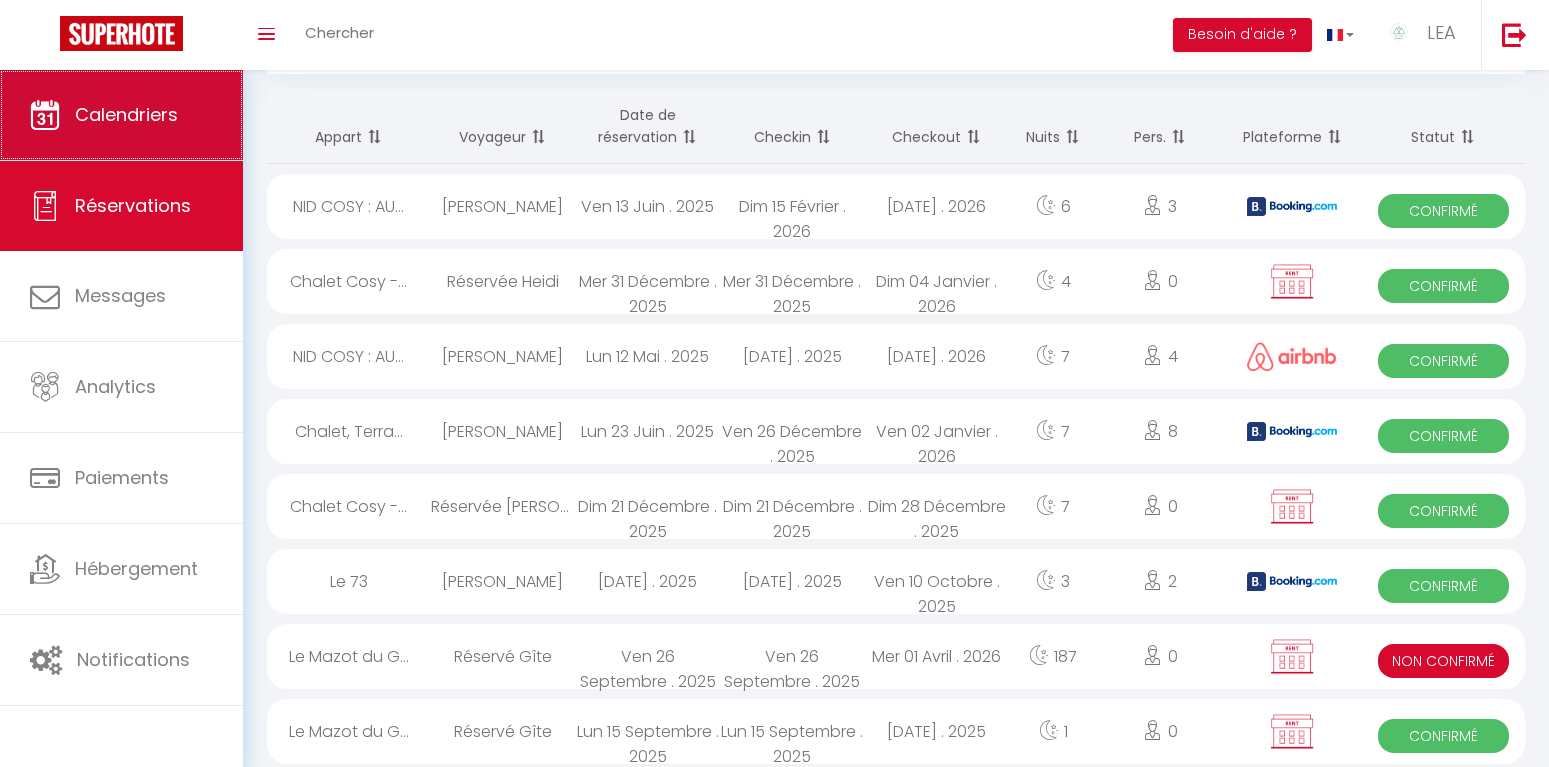 click on "Calendriers" at bounding box center (121, 115) 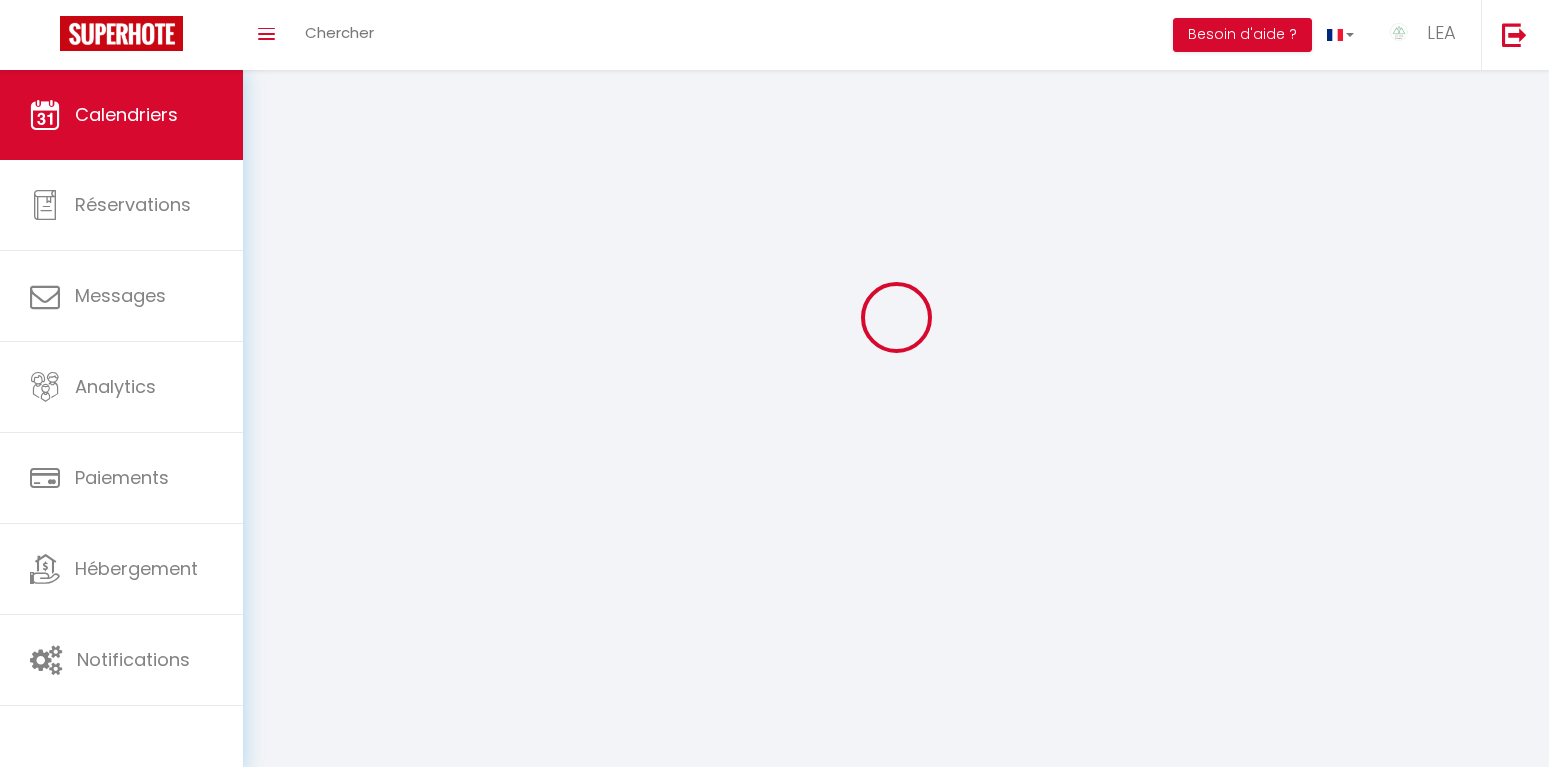 scroll, scrollTop: 0, scrollLeft: 0, axis: both 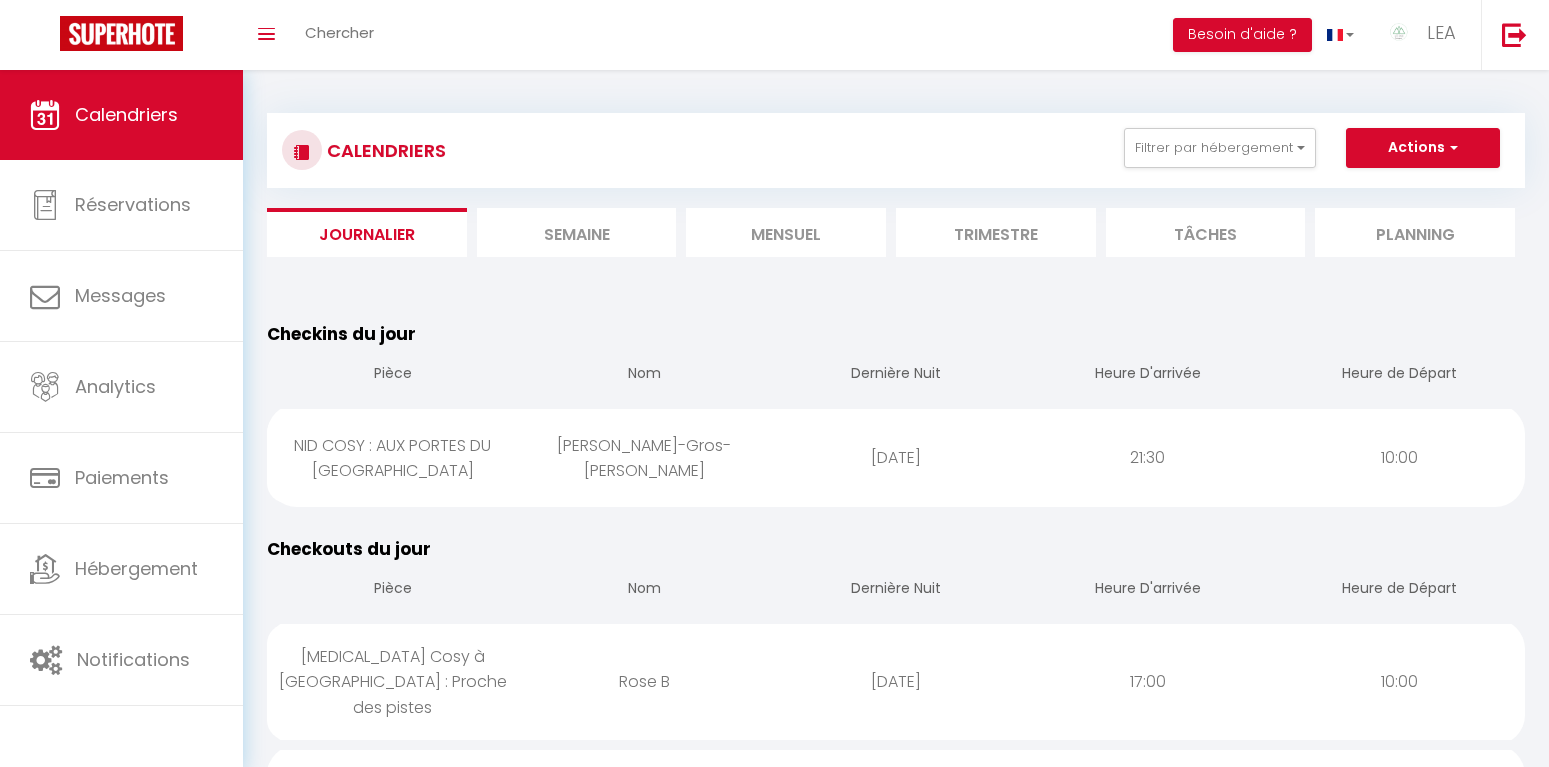 click on "Mensuel" at bounding box center [786, 232] 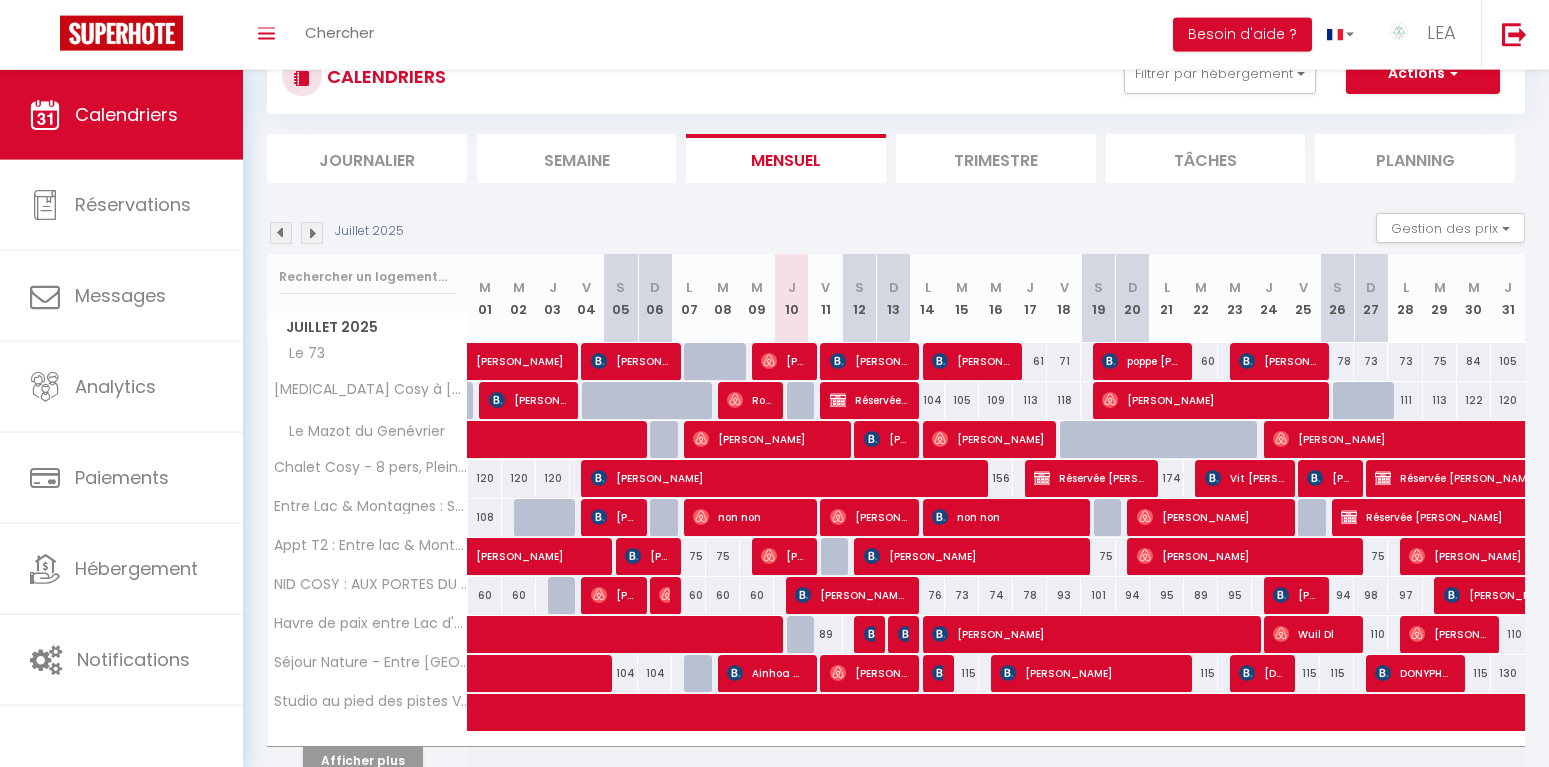 scroll, scrollTop: 102, scrollLeft: 0, axis: vertical 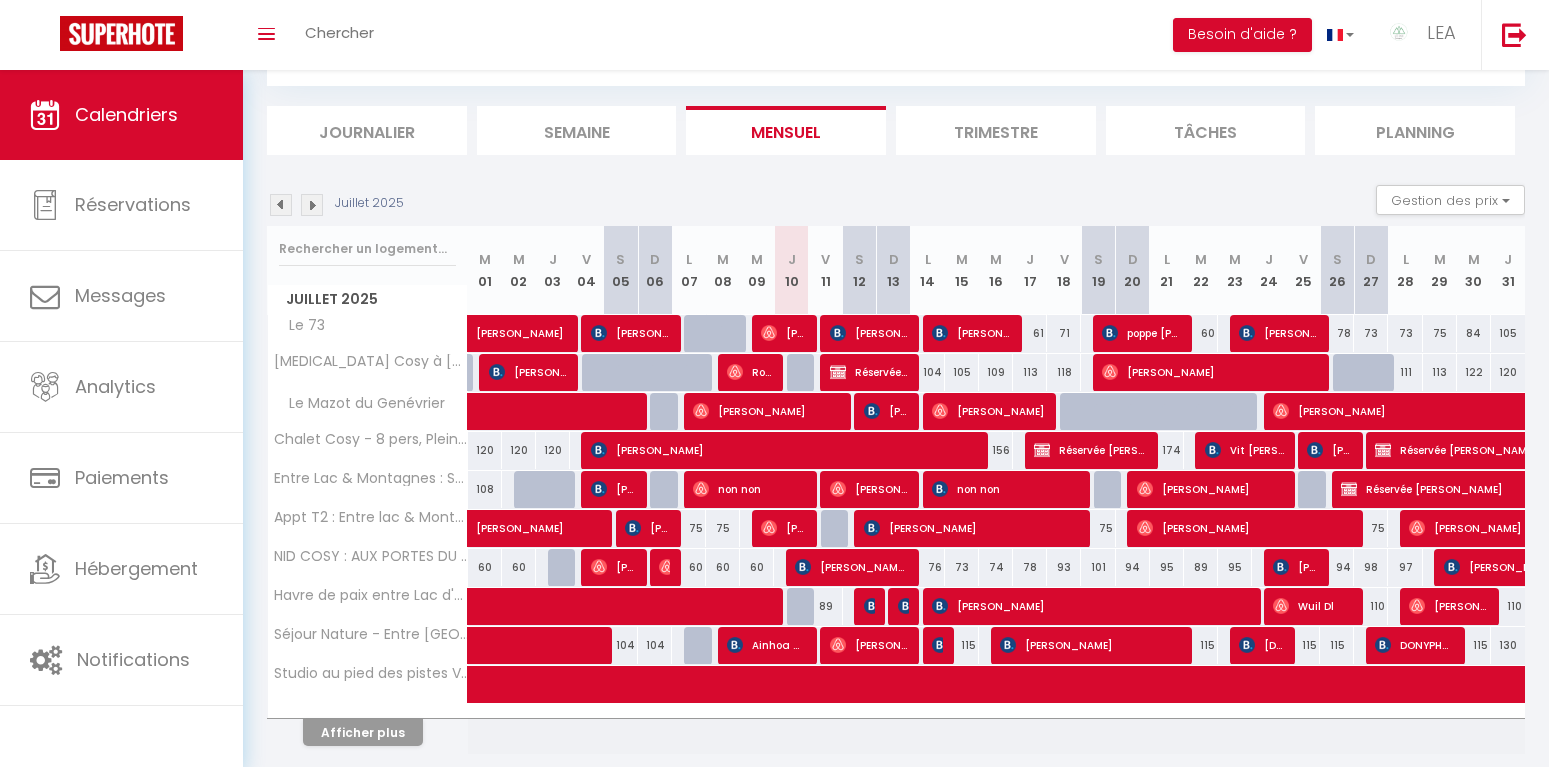 click on "non non" at bounding box center [749, 489] 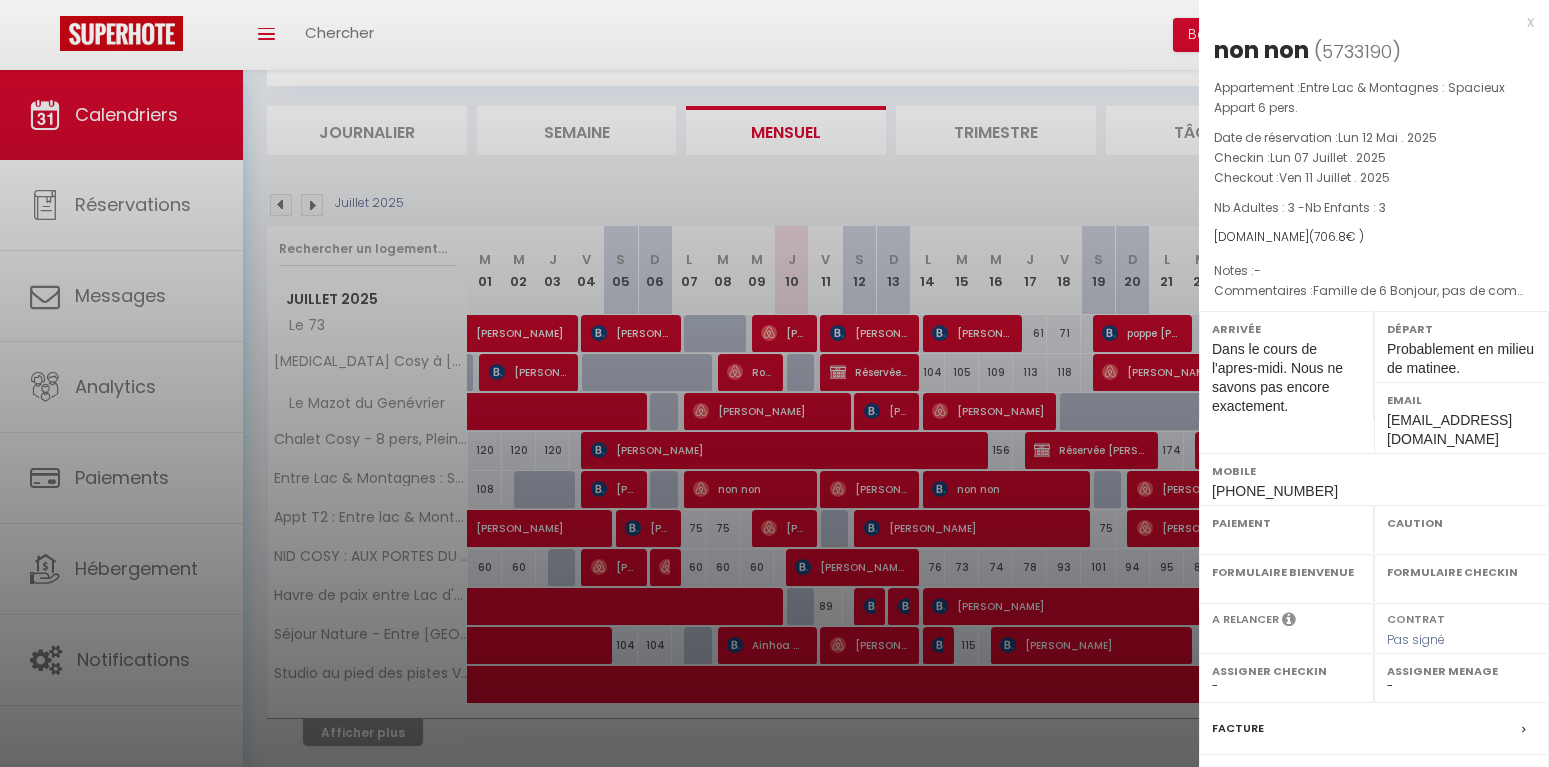 select on "OK" 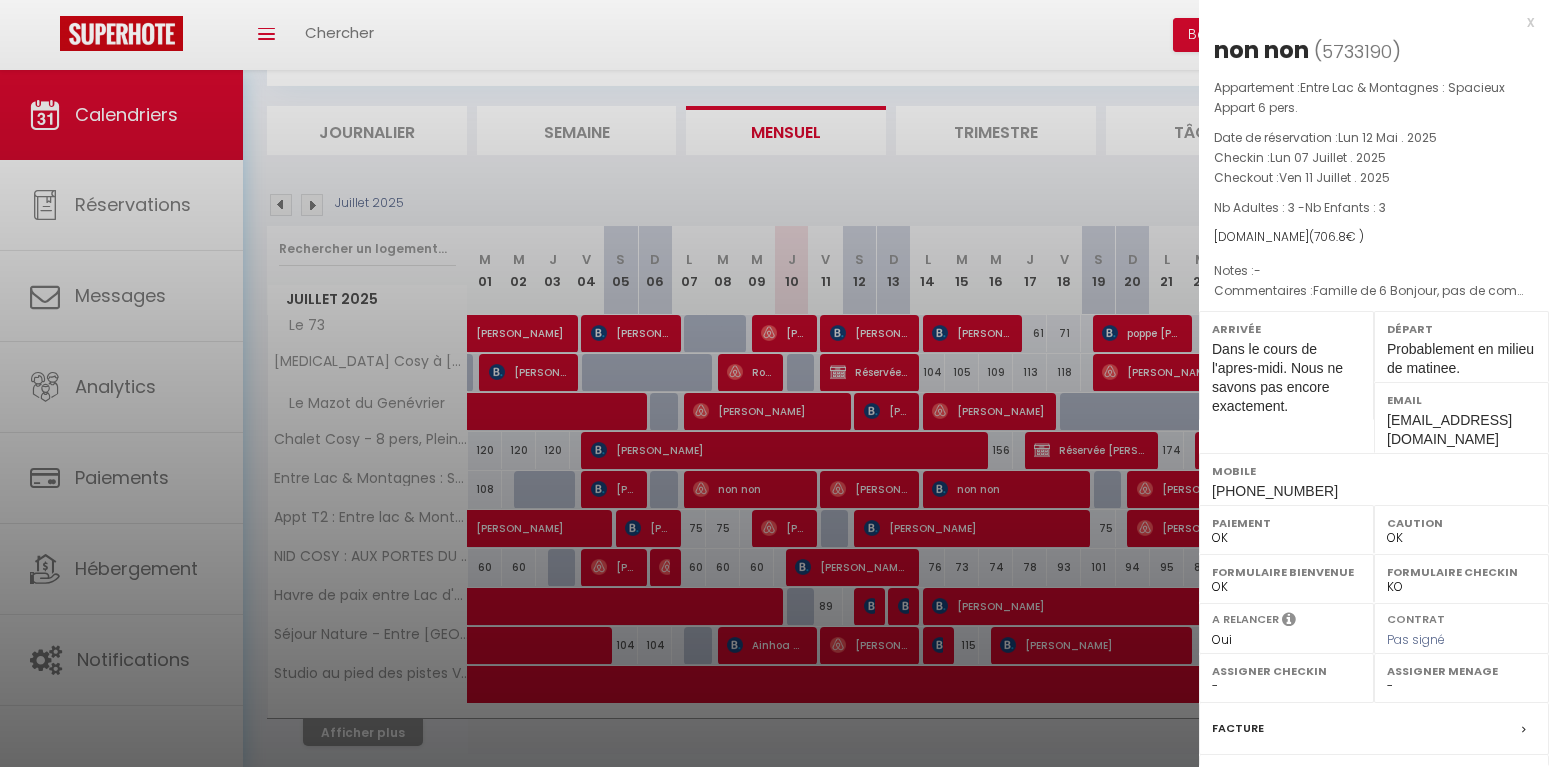 select 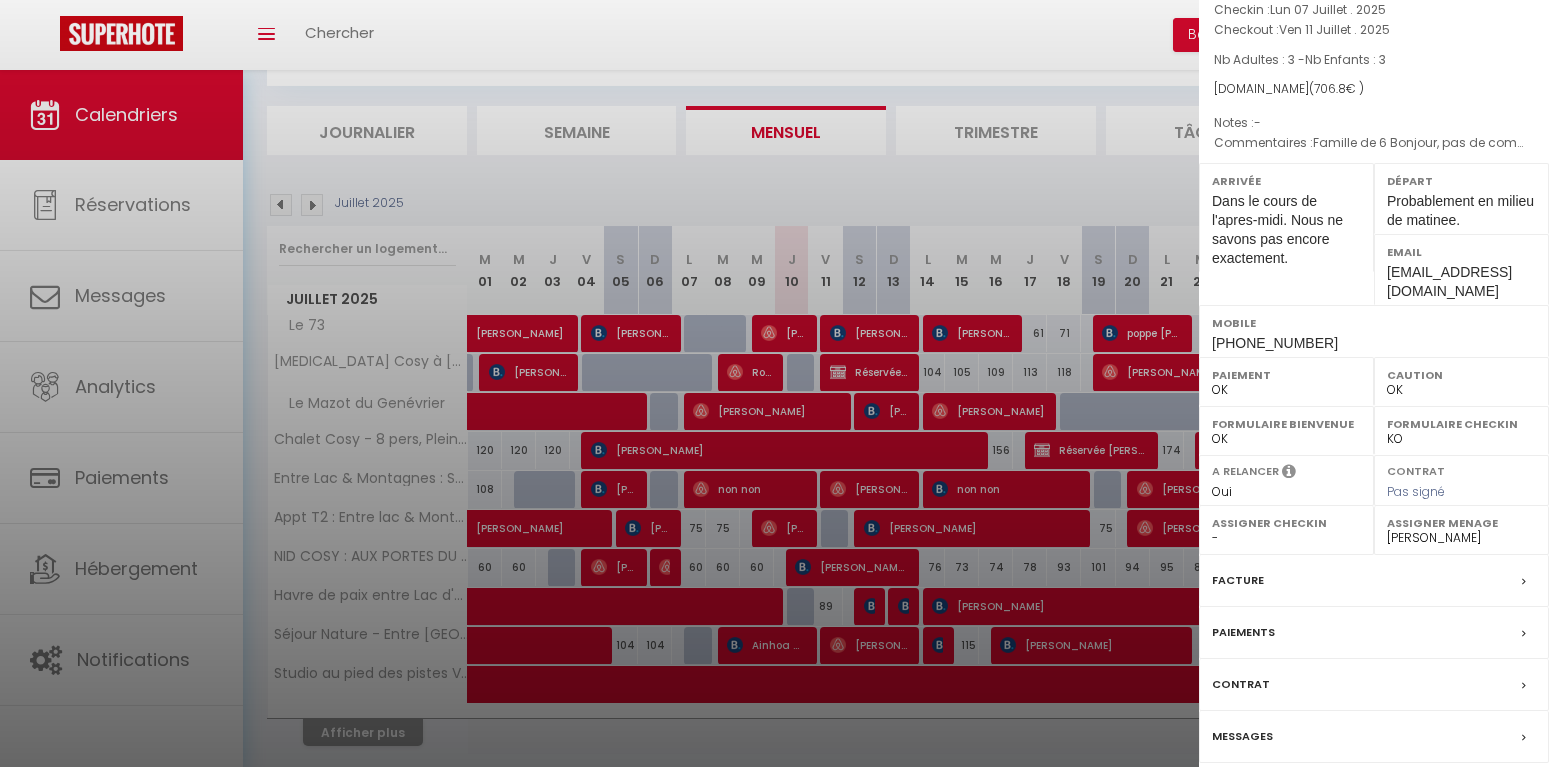 scroll, scrollTop: 204, scrollLeft: 0, axis: vertical 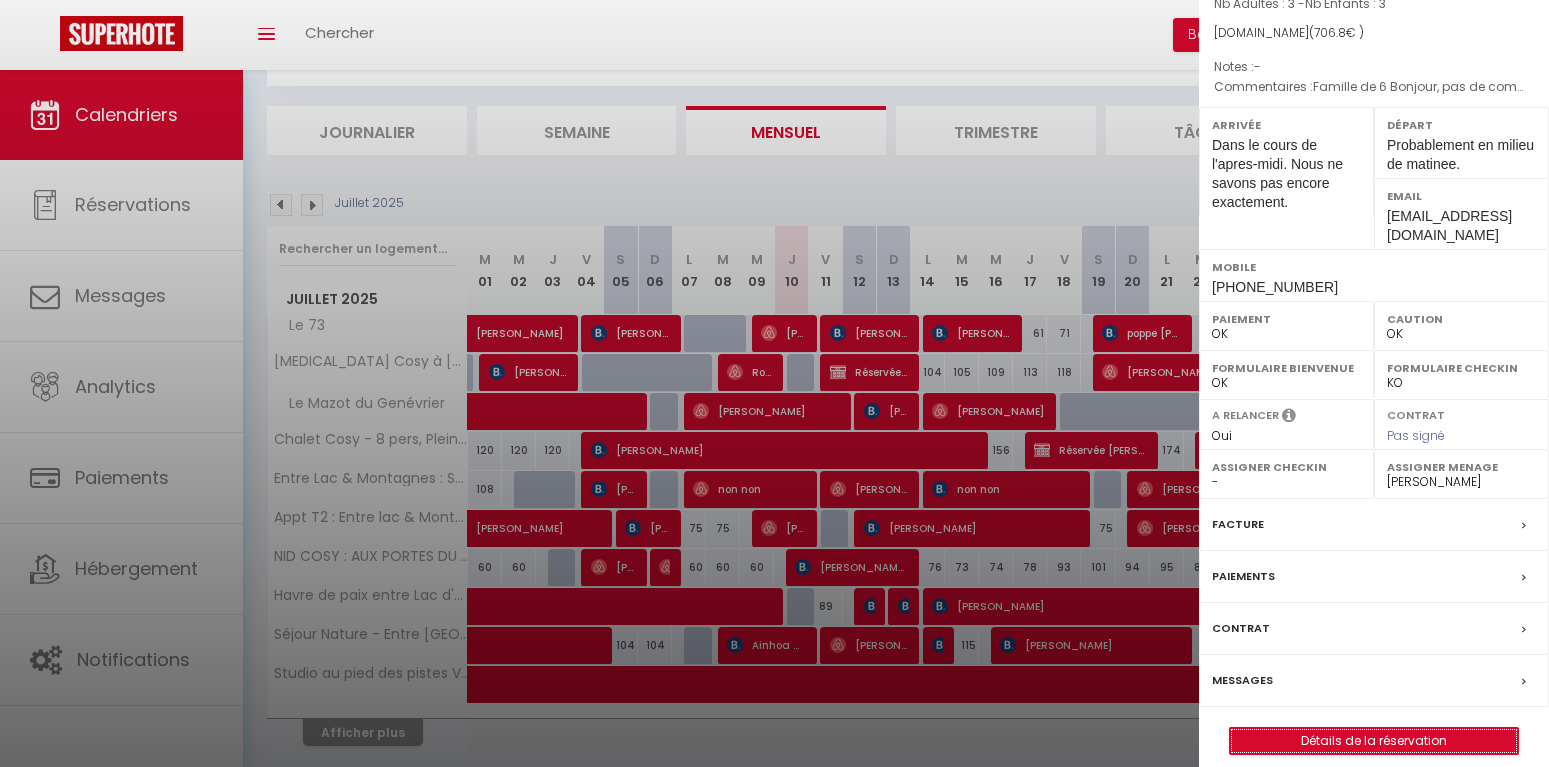 click on "Détails de la réservation" at bounding box center (1374, 741) 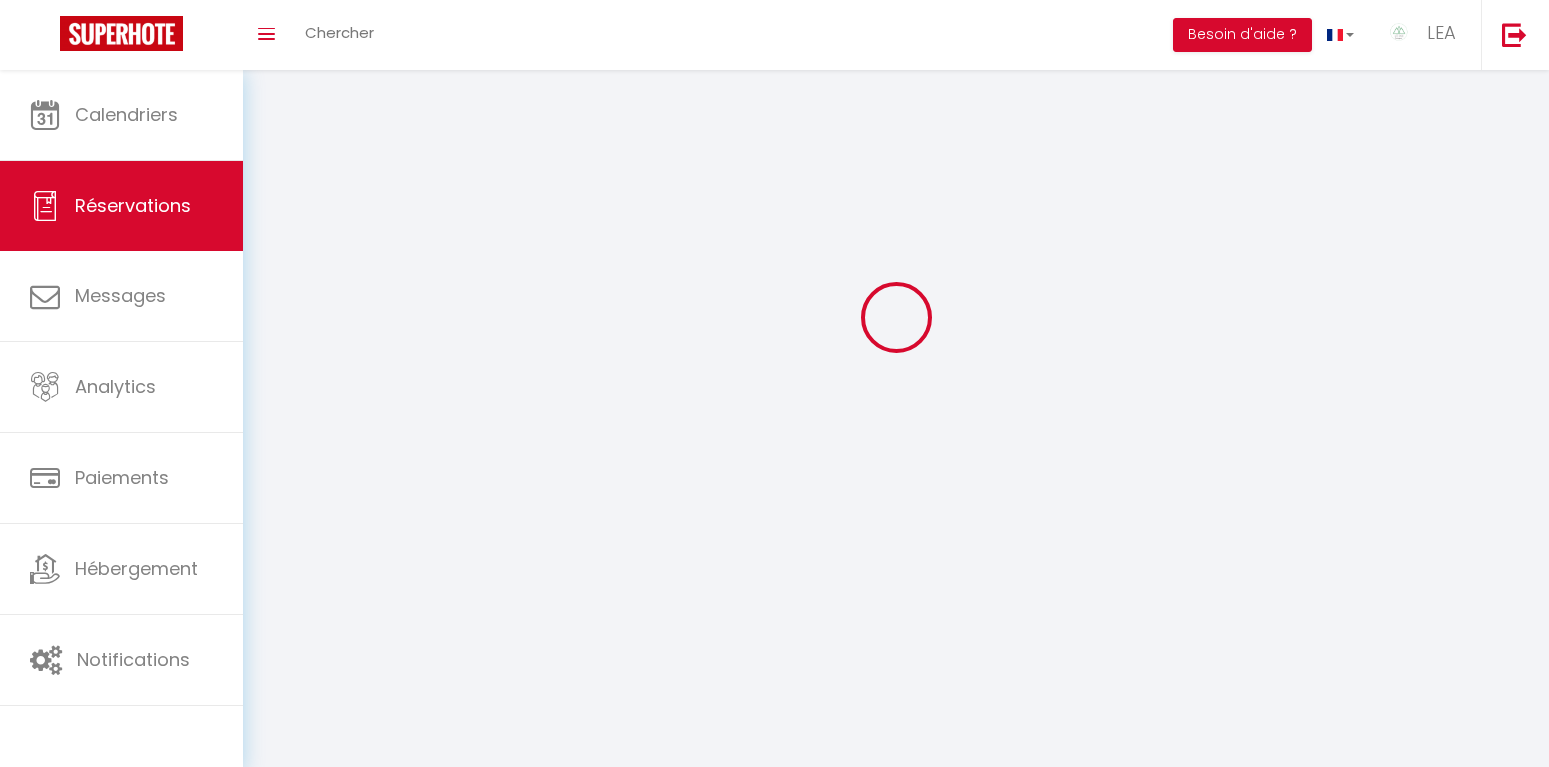 scroll, scrollTop: 0, scrollLeft: 0, axis: both 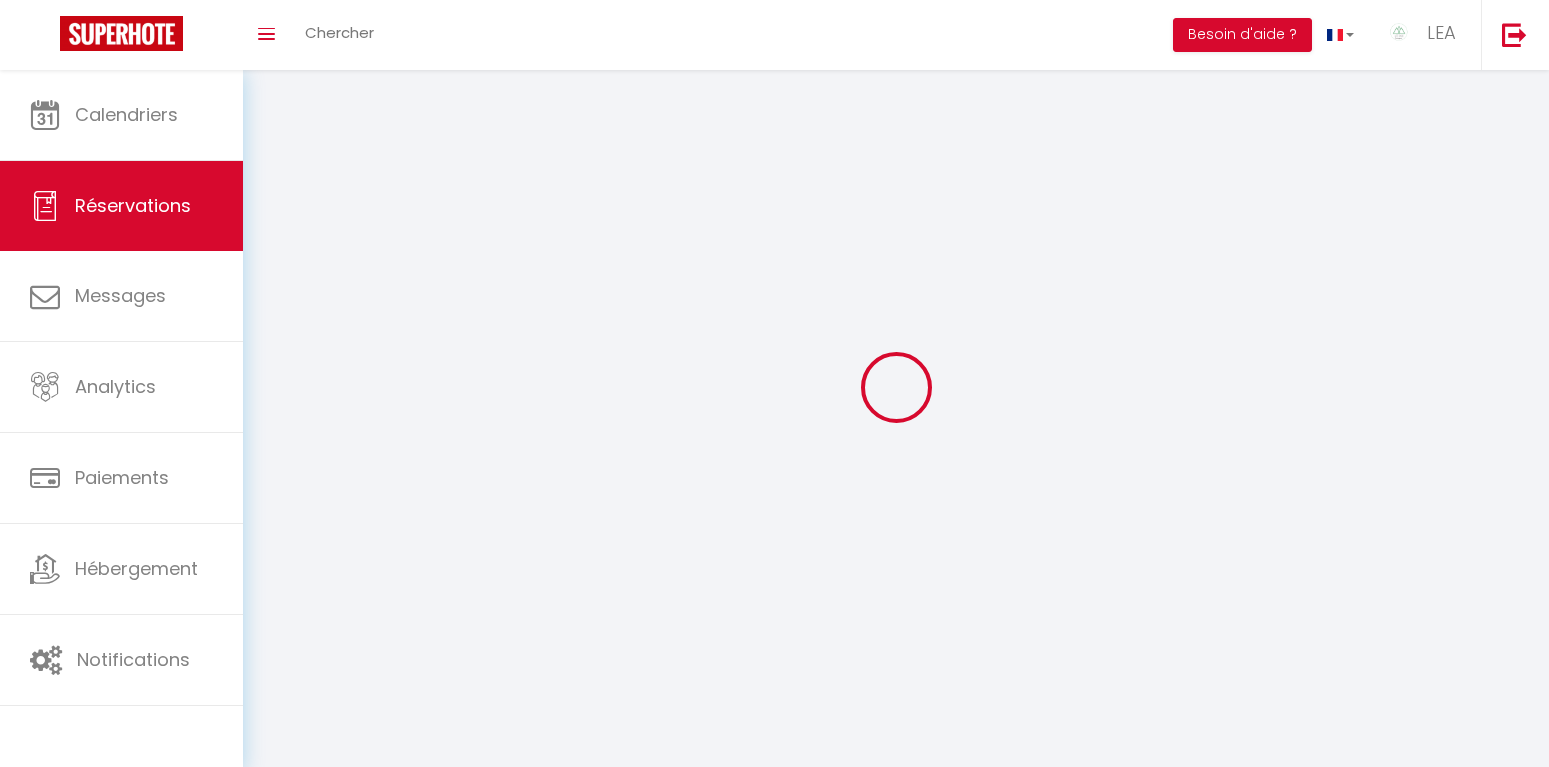 select 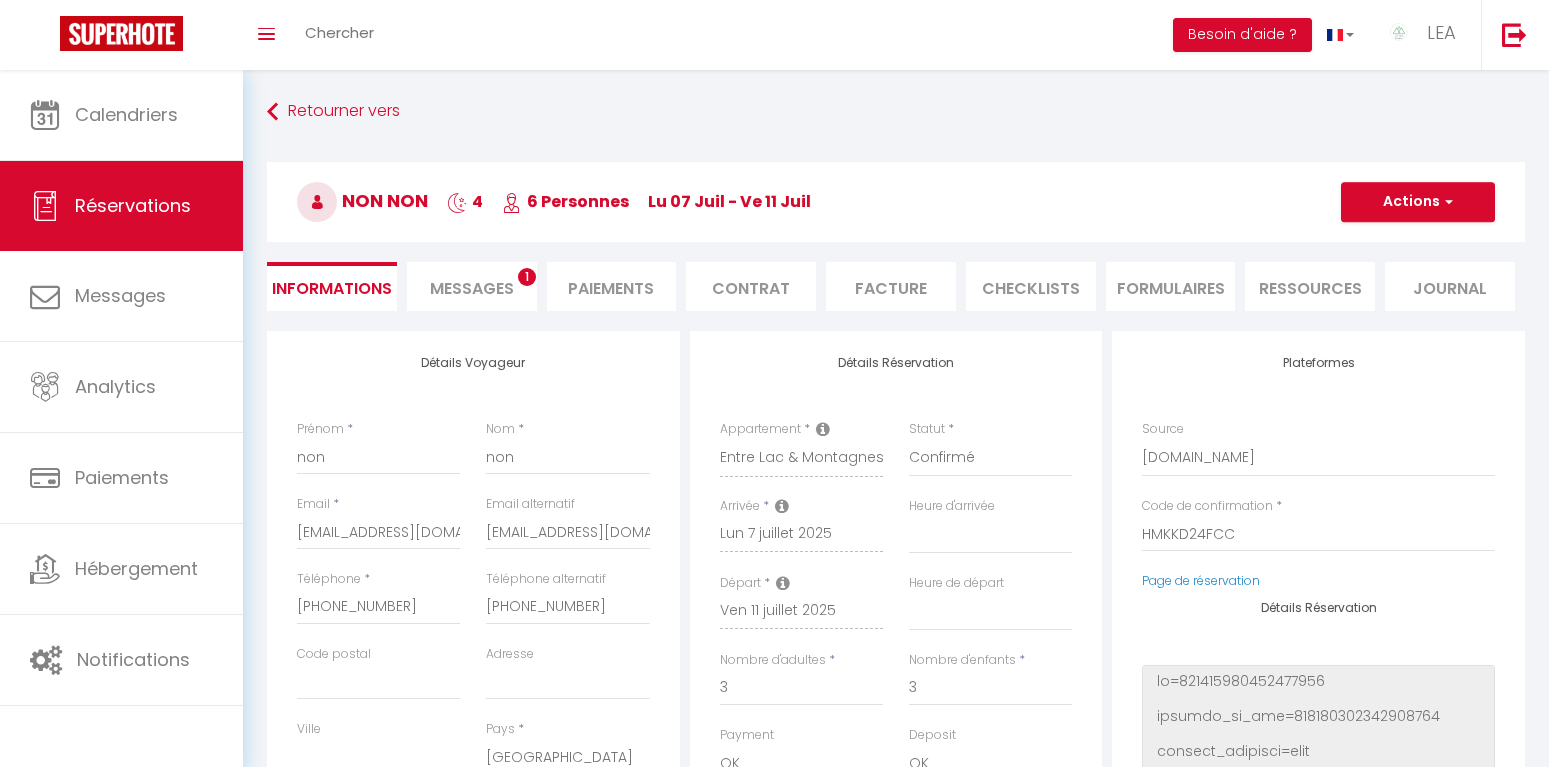 type on "100" 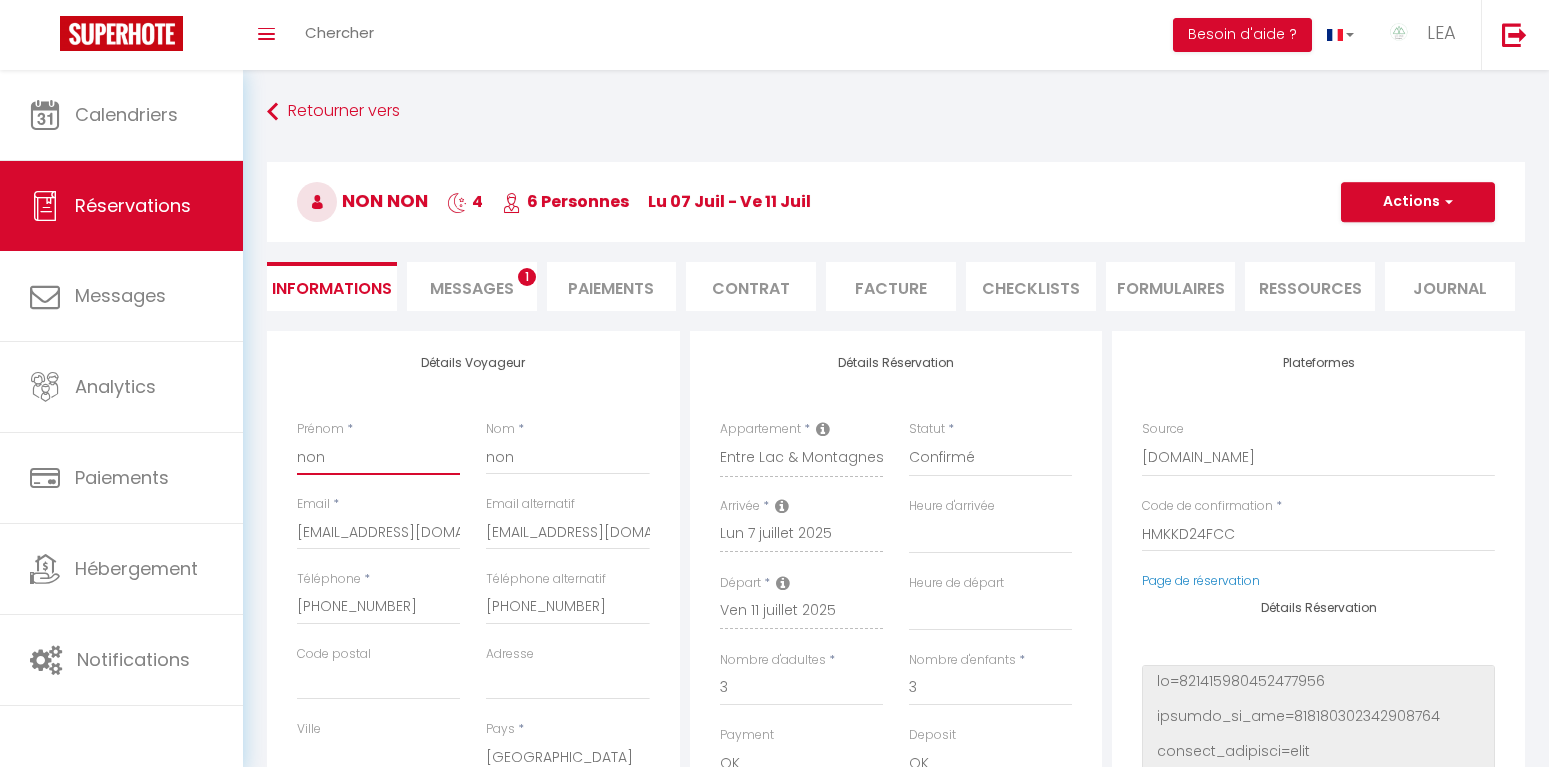 drag, startPoint x: 338, startPoint y: 450, endPoint x: 273, endPoint y: 450, distance: 65 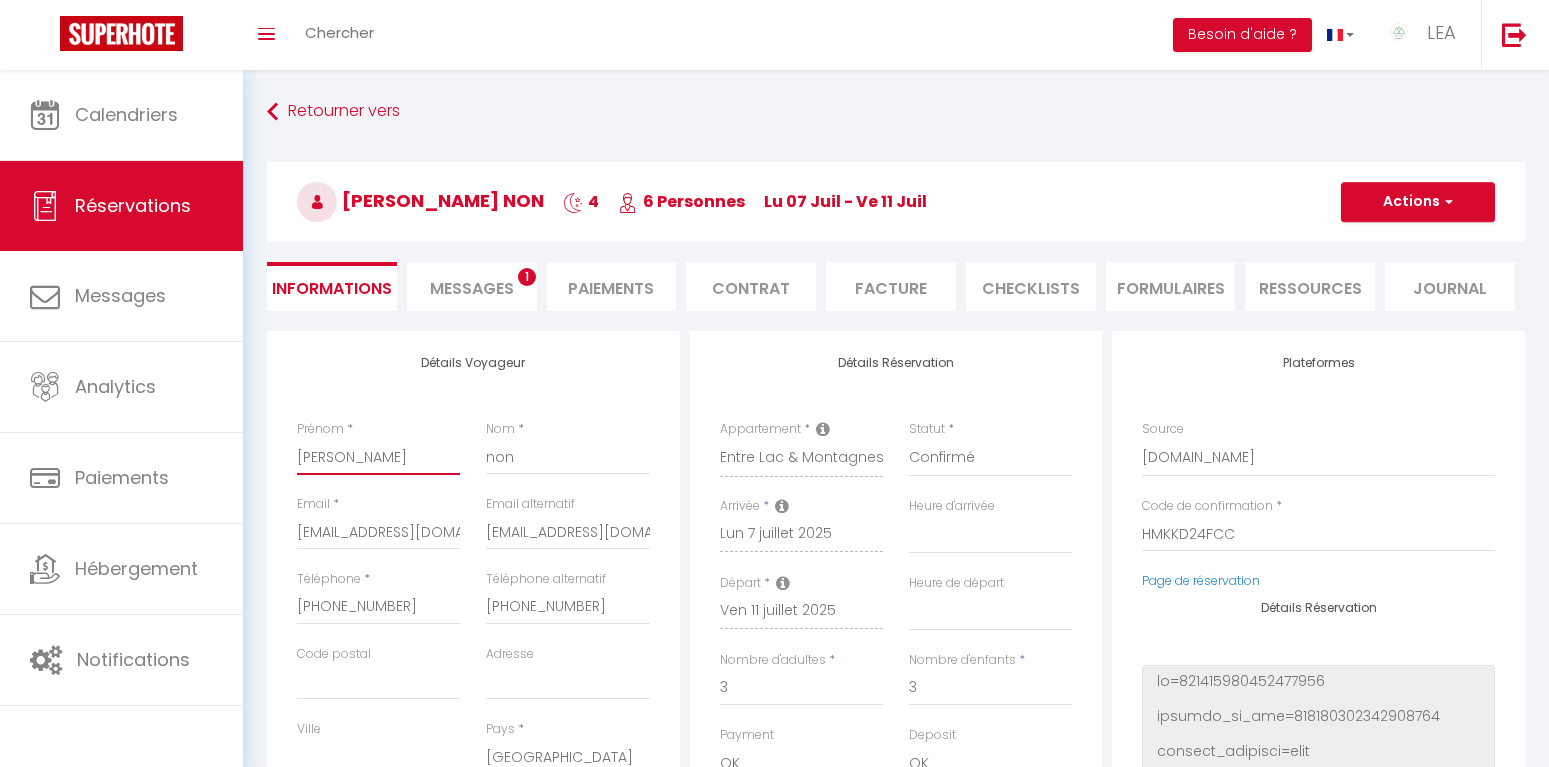 select 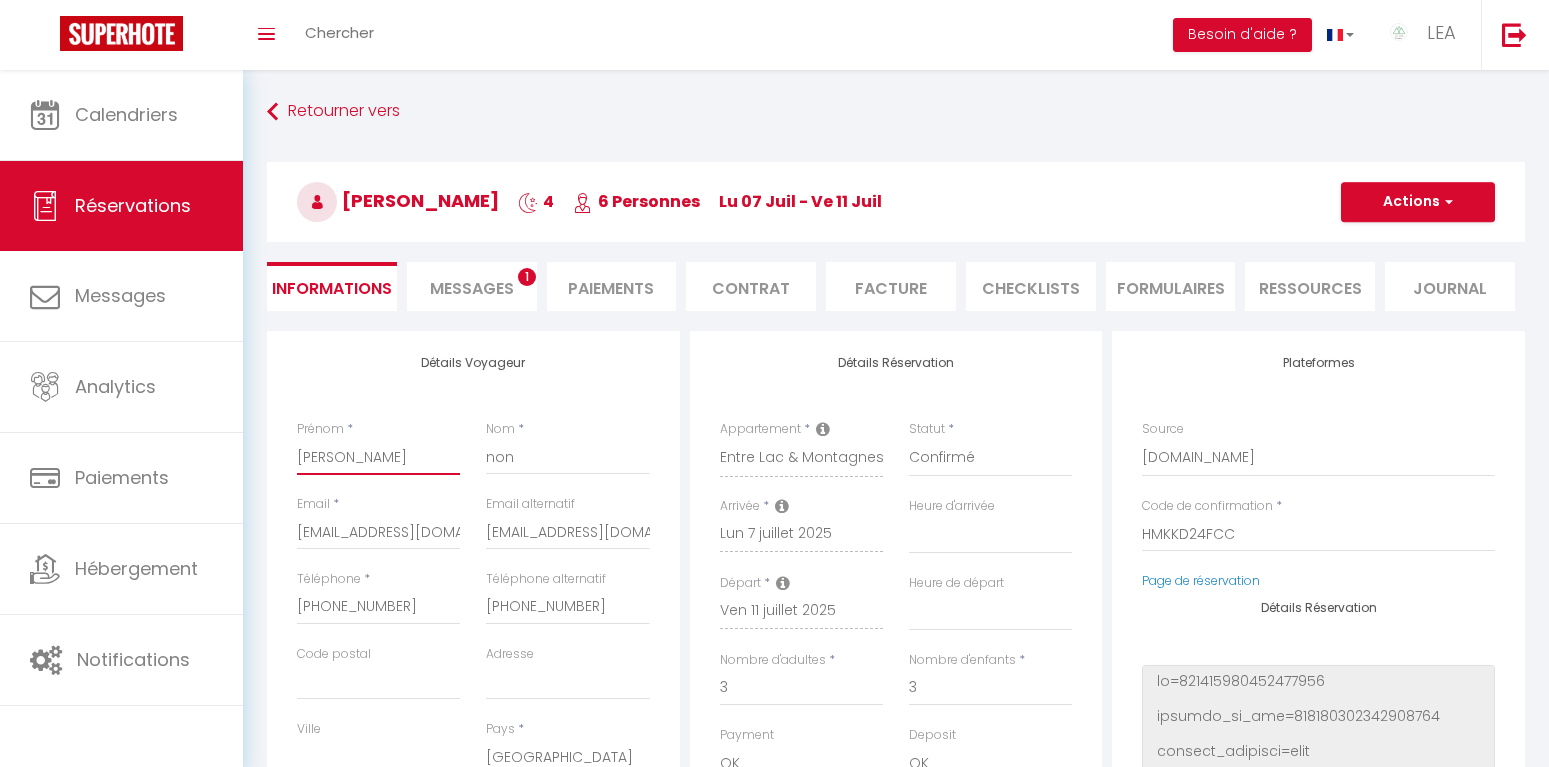 type on "[PERSON_NAME]" 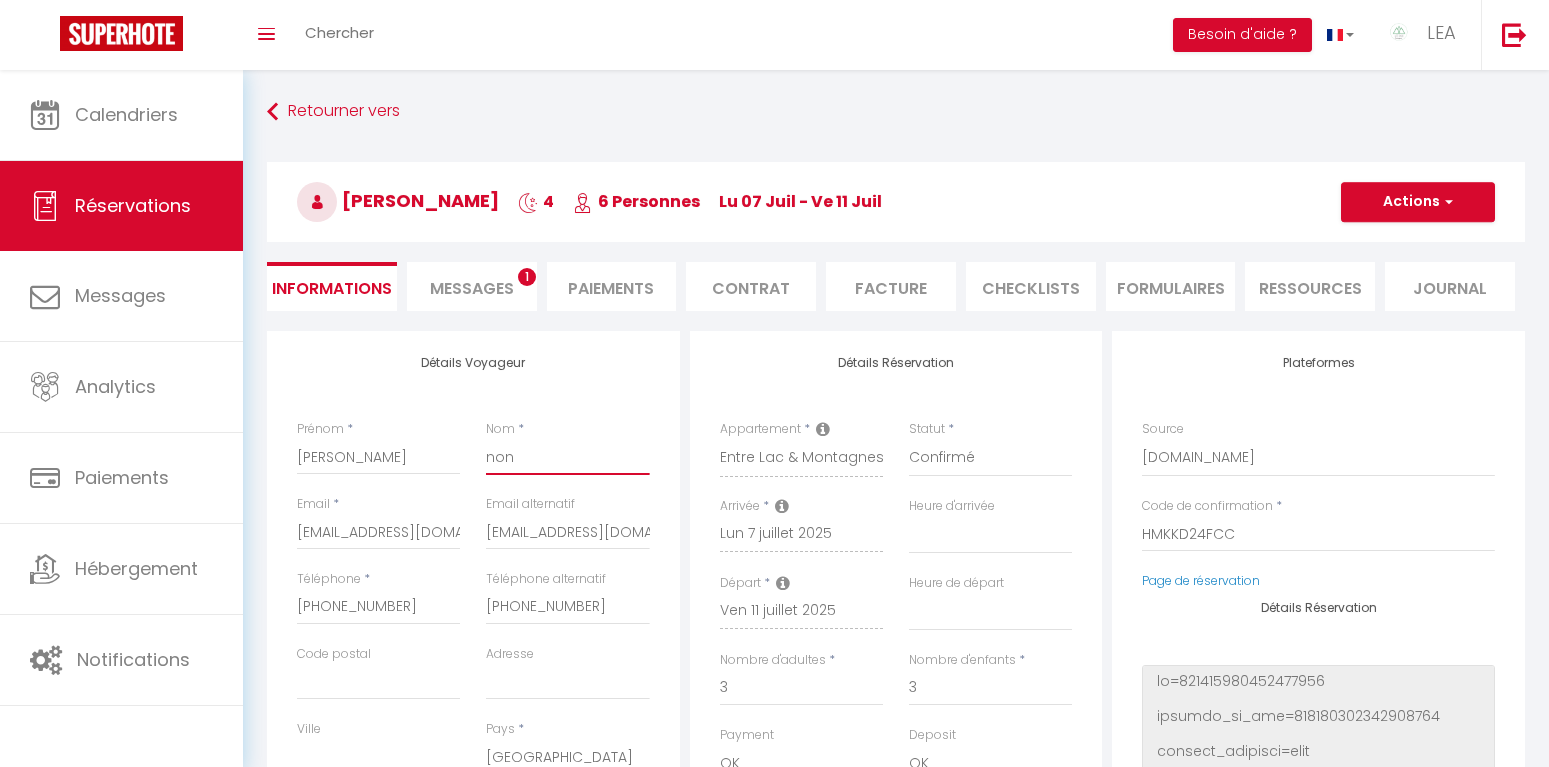 drag, startPoint x: 552, startPoint y: 464, endPoint x: 482, endPoint y: 459, distance: 70.178345 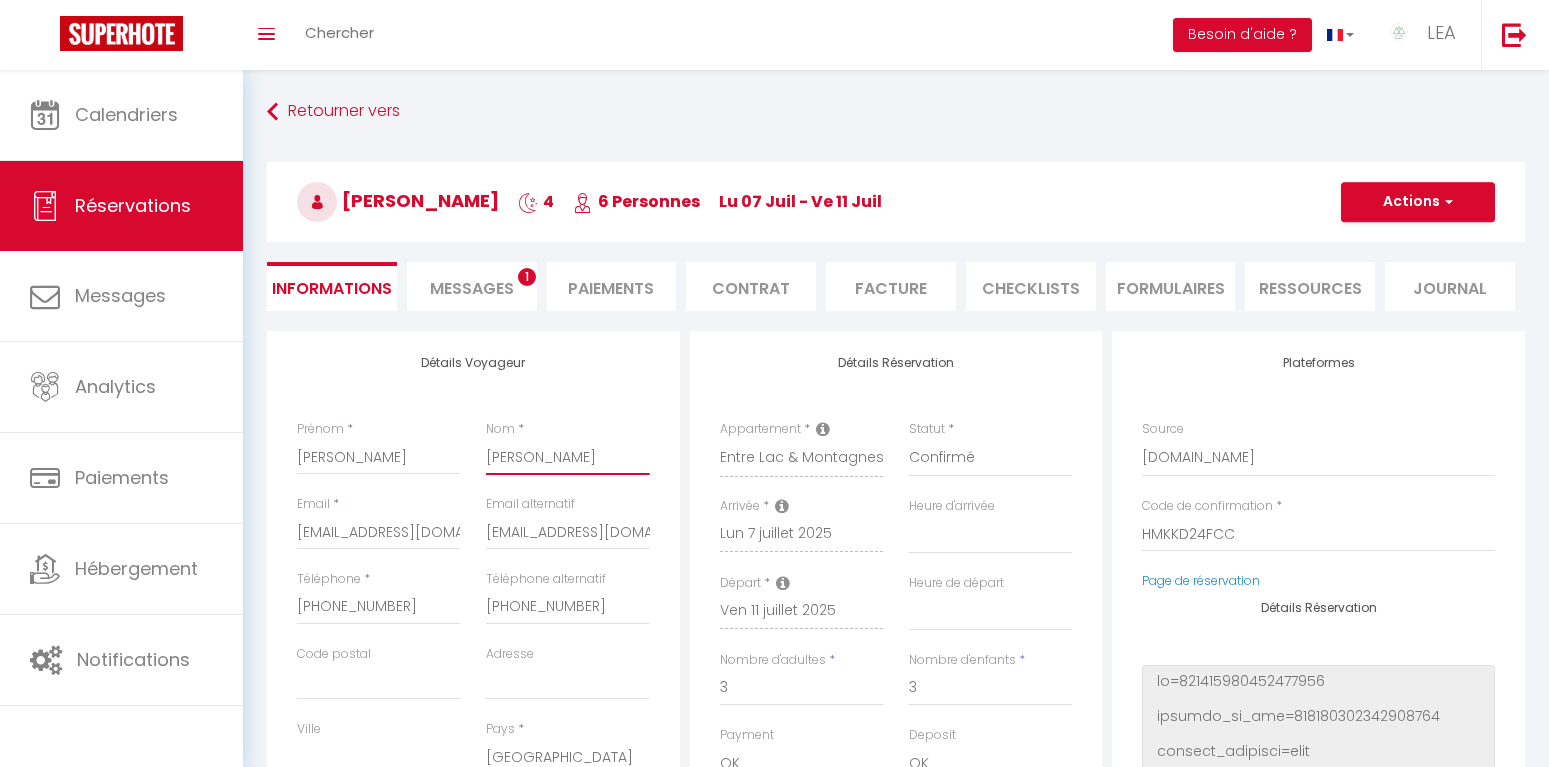 select 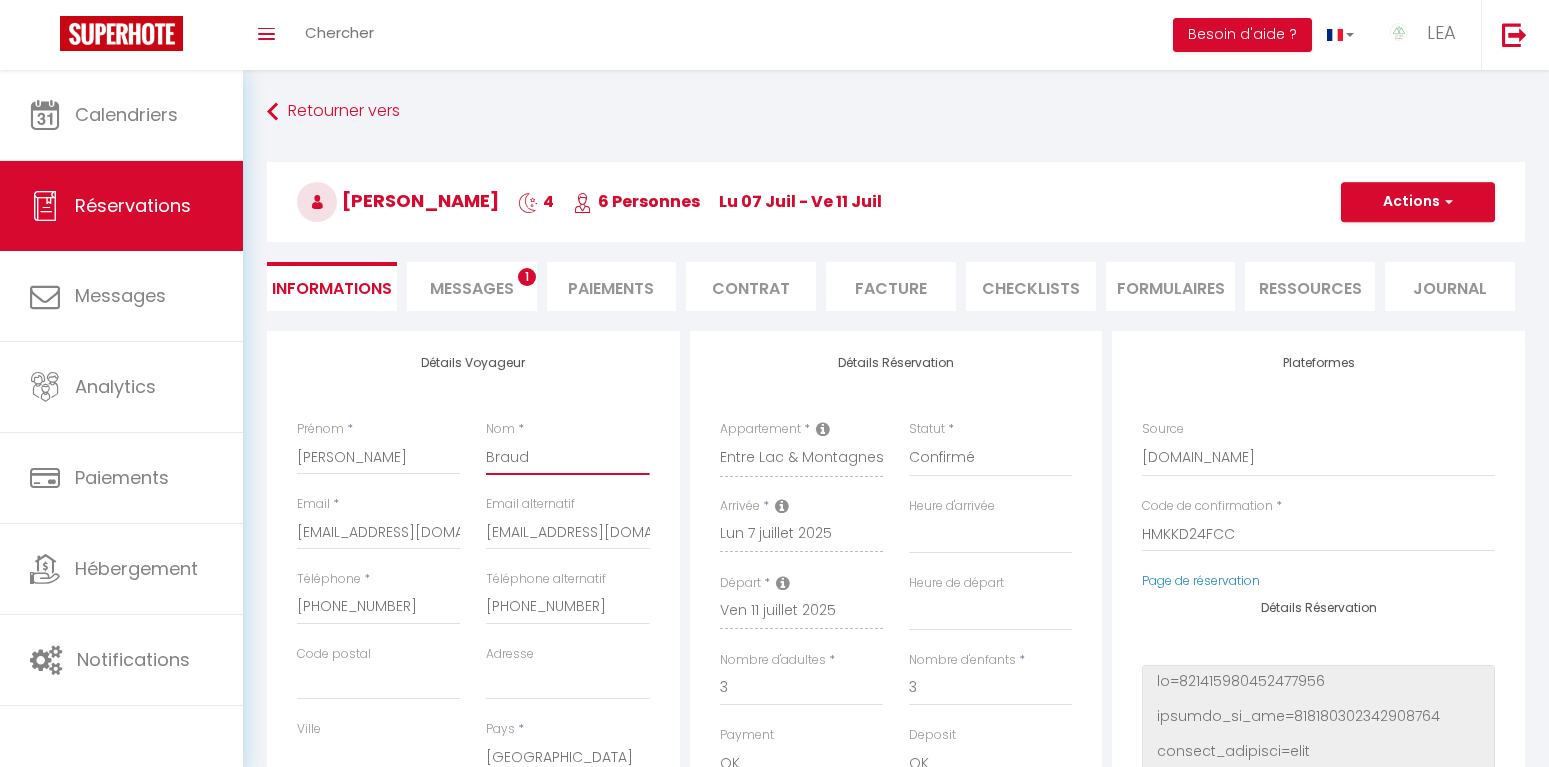 select 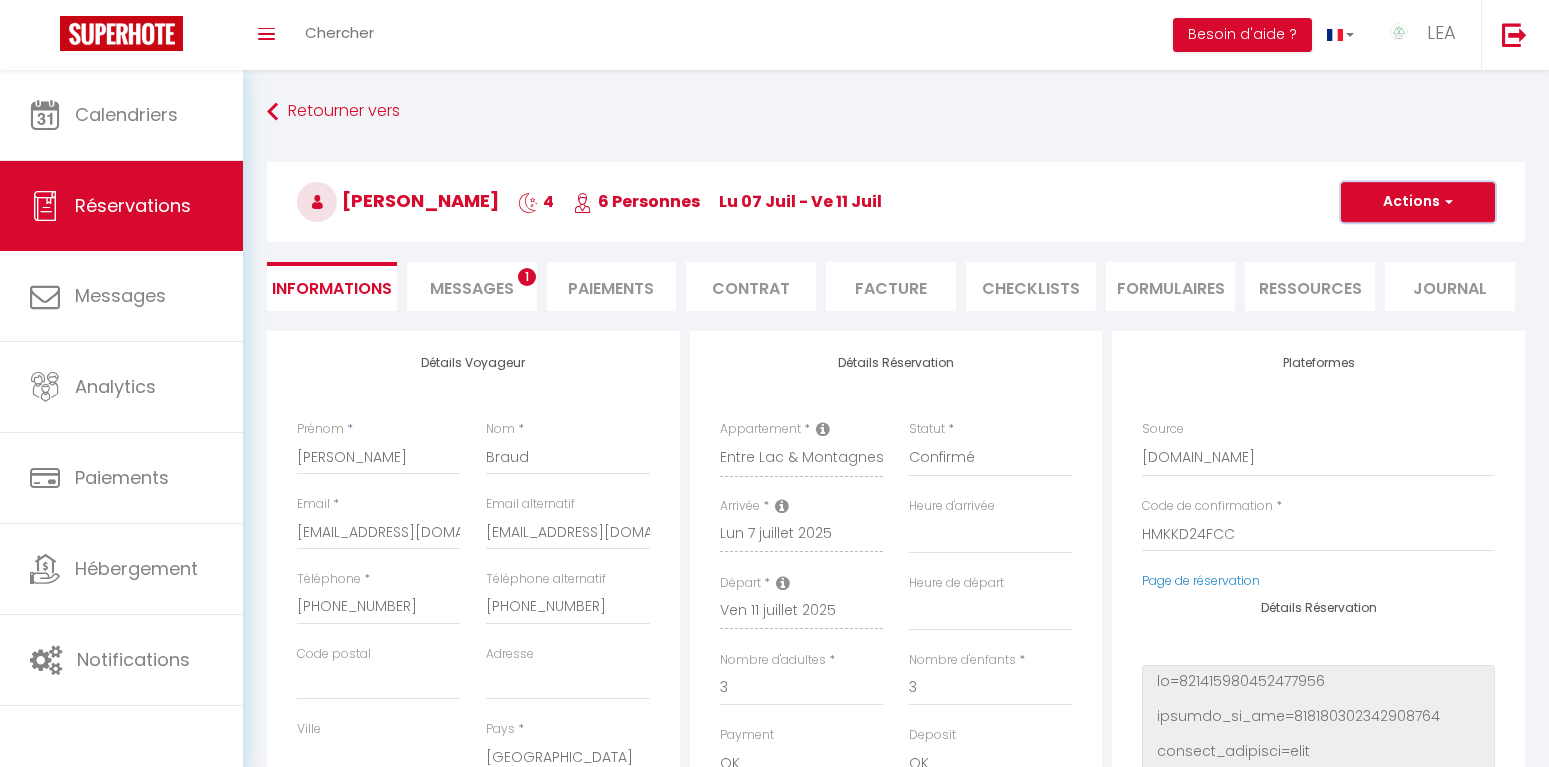 click on "Actions" at bounding box center [1418, 202] 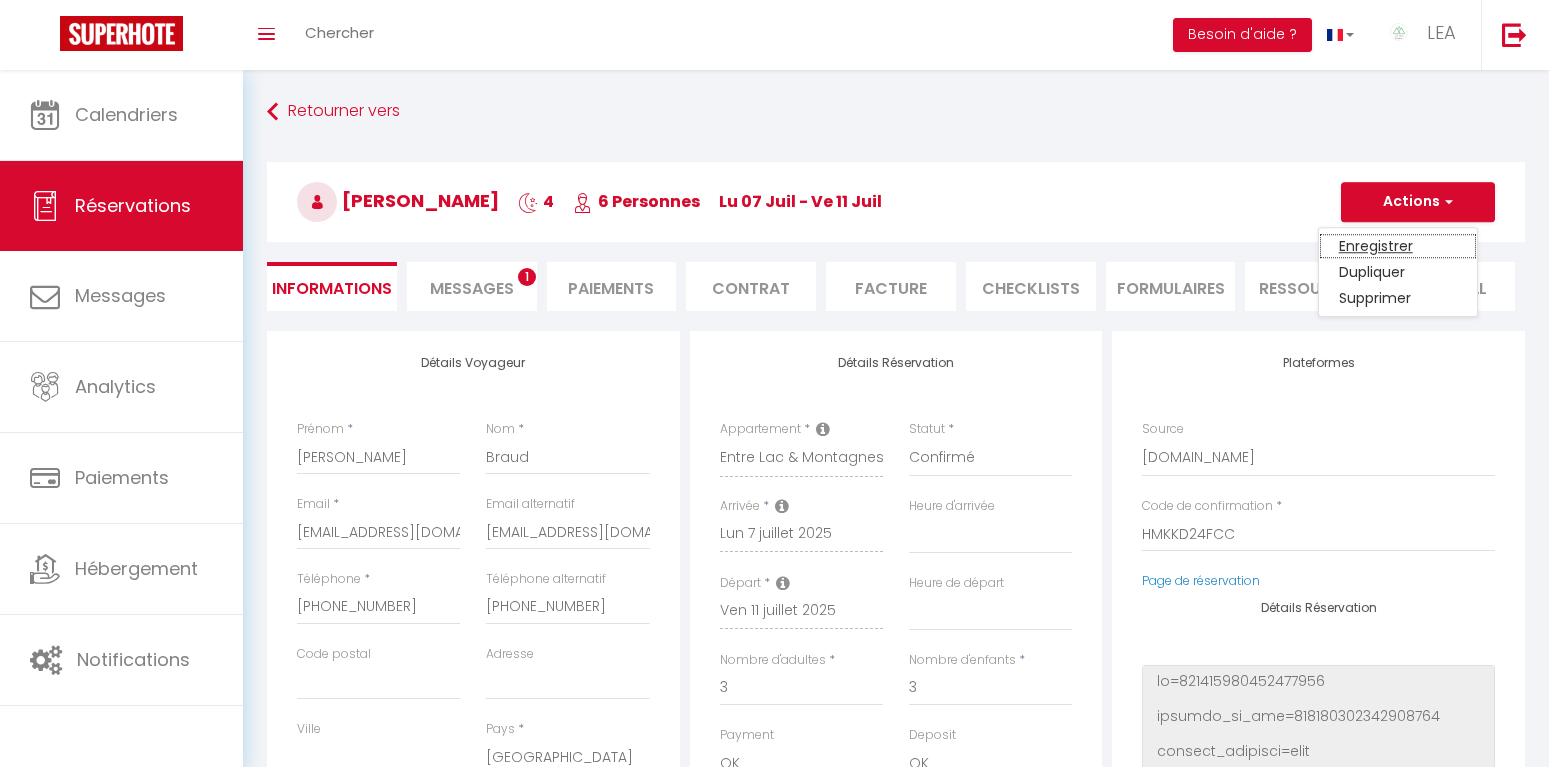 click on "Enregistrer" at bounding box center (1398, 246) 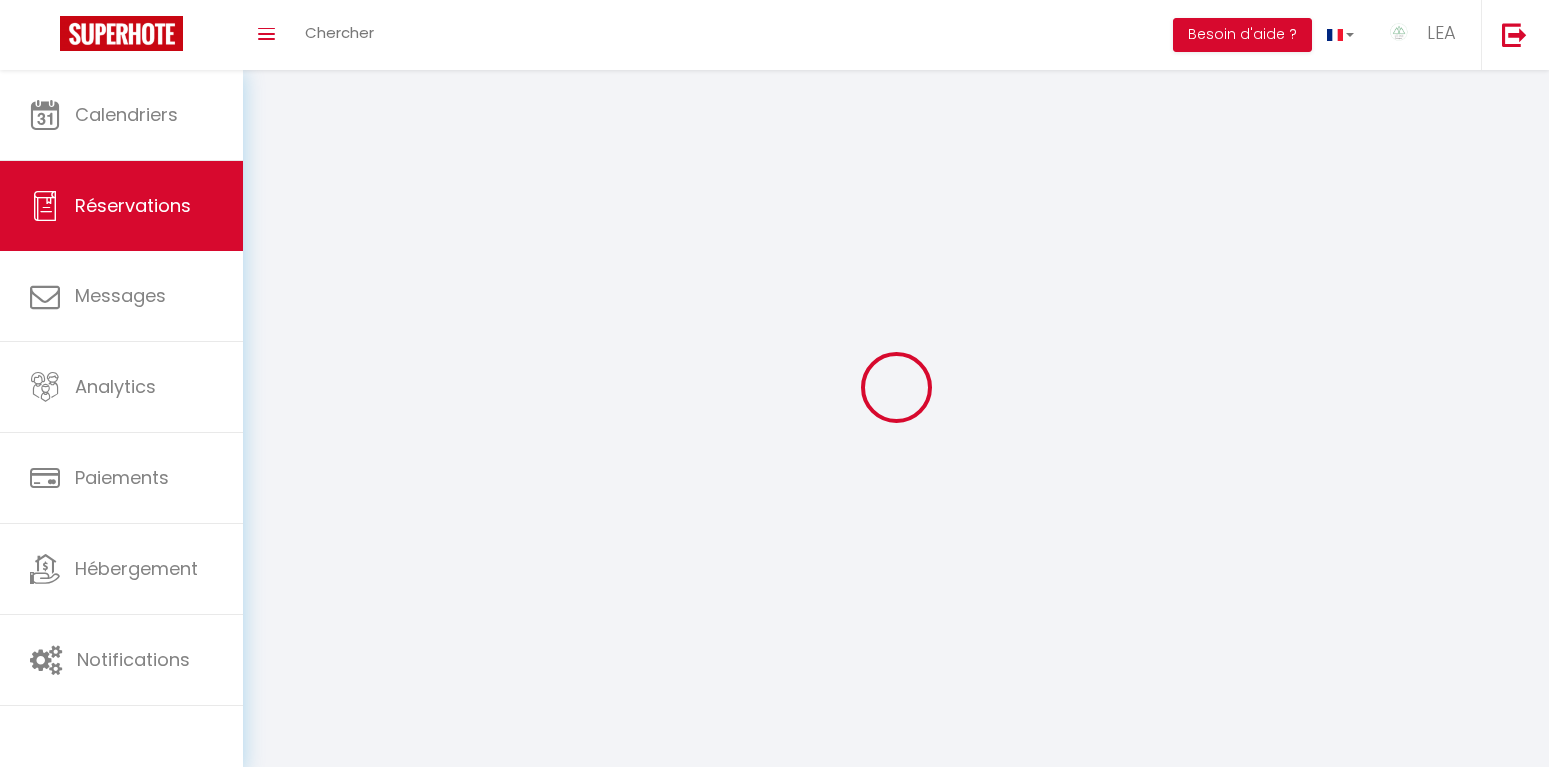 select on "not_cancelled" 